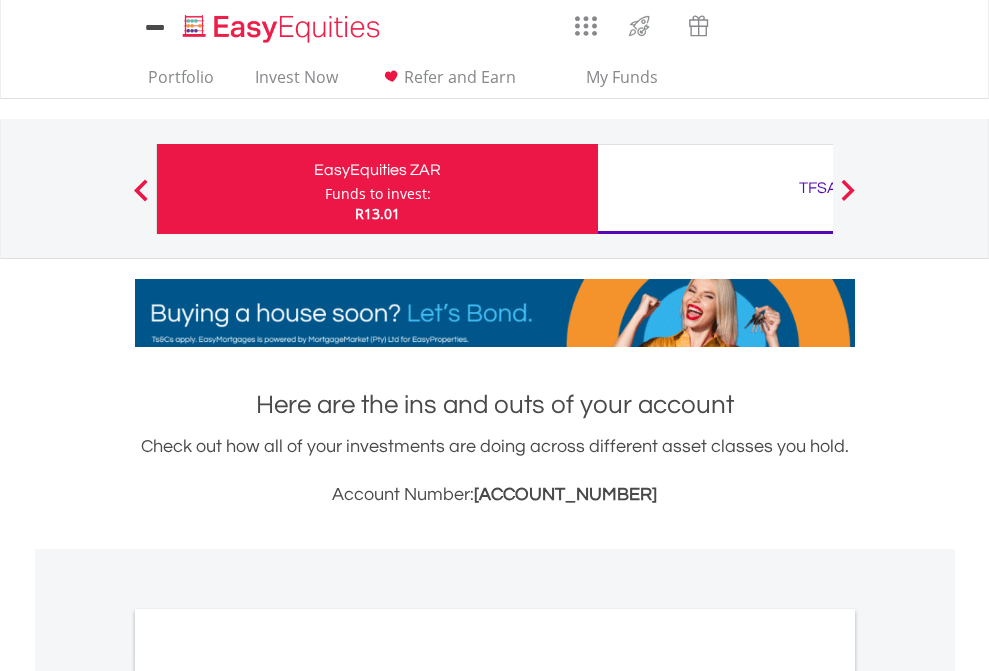 scroll, scrollTop: 0, scrollLeft: 0, axis: both 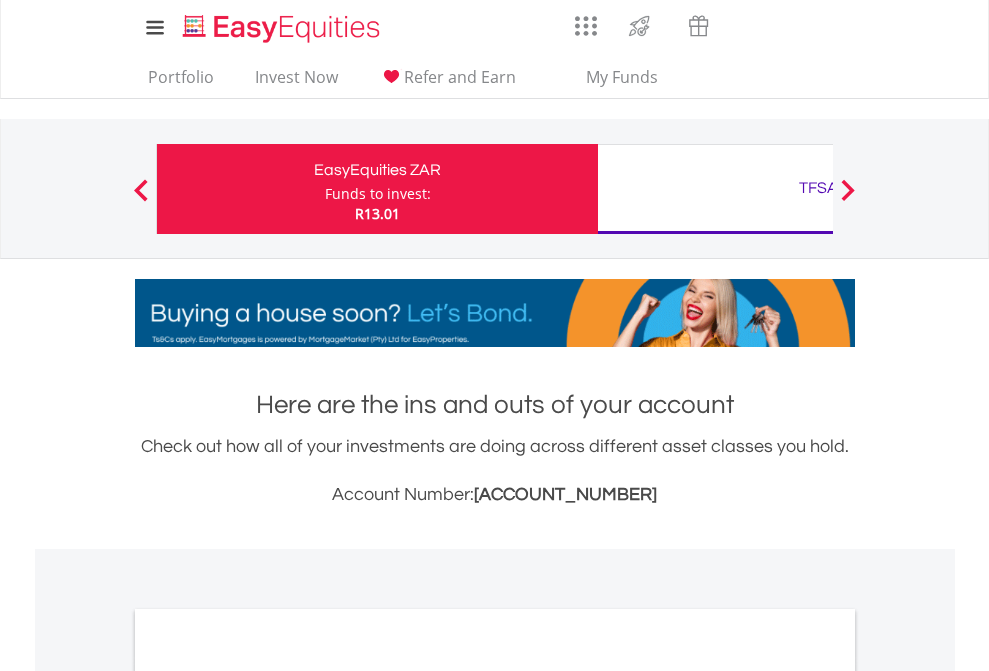 click on "Funds to invest:" at bounding box center [378, 194] 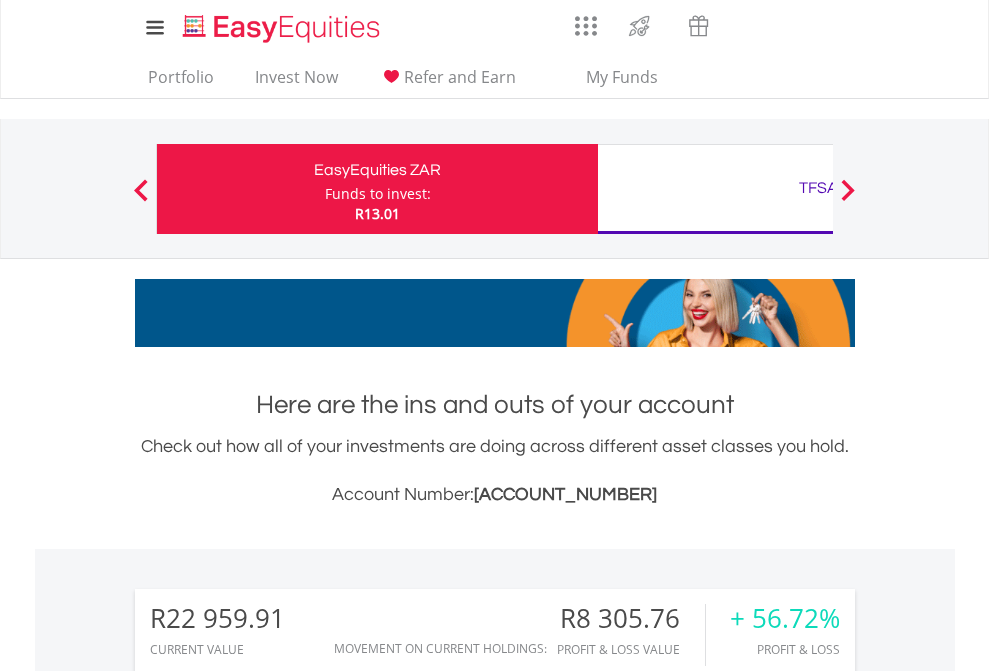 scroll, scrollTop: 999808, scrollLeft: 999687, axis: both 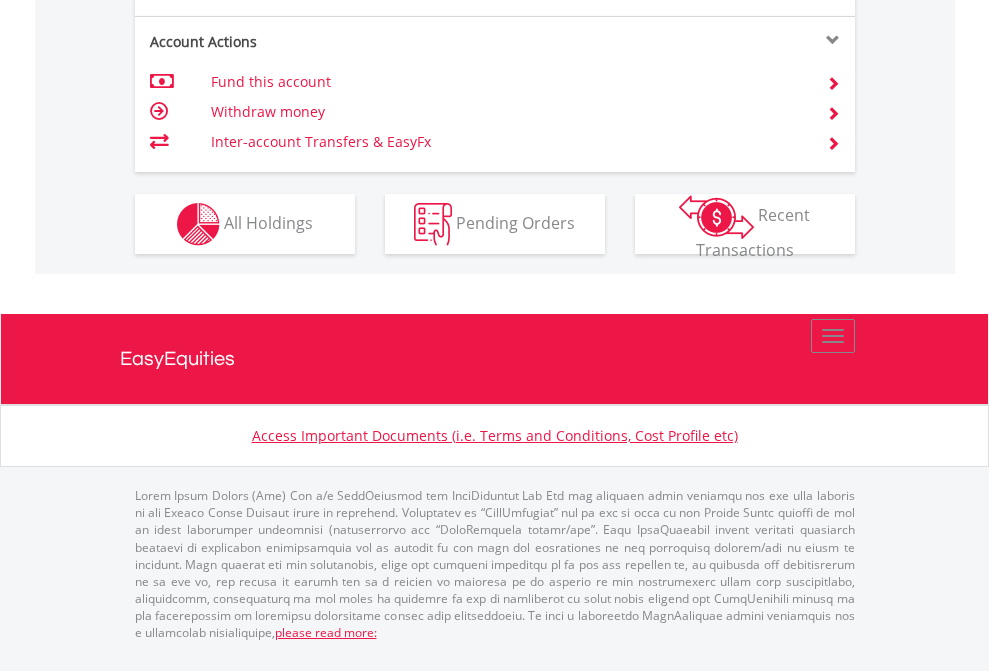click on "Investment types" at bounding box center [706, -337] 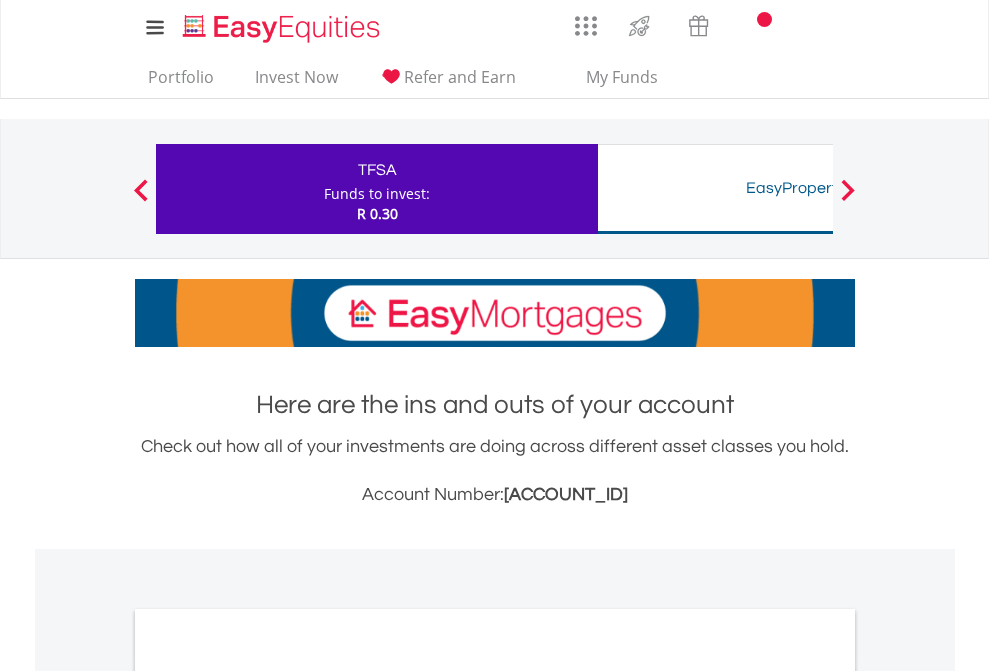scroll, scrollTop: 0, scrollLeft: 0, axis: both 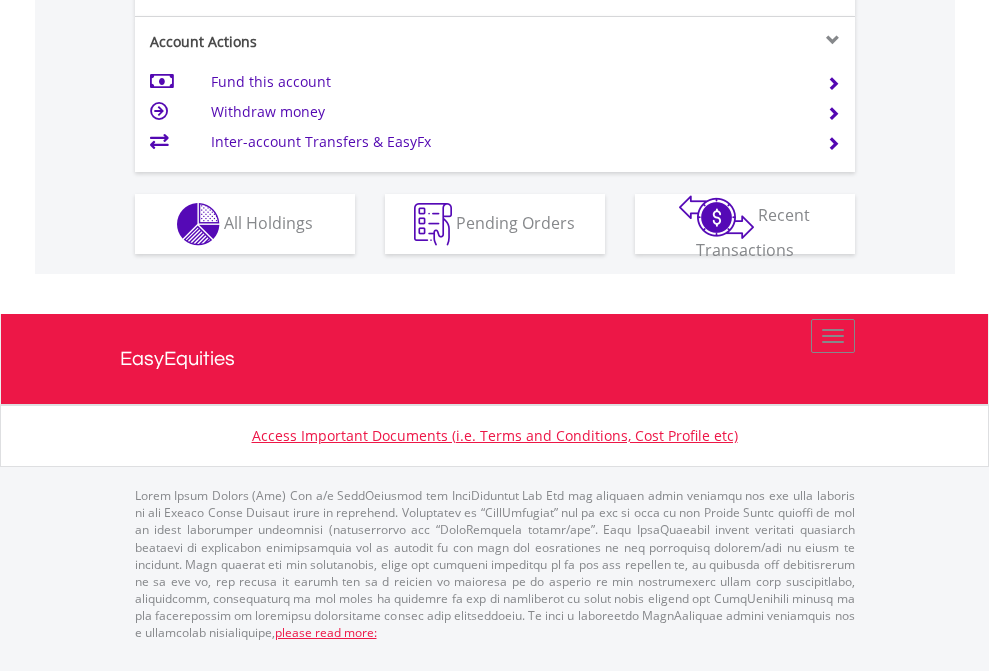 click on "Investment types" at bounding box center (706, -337) 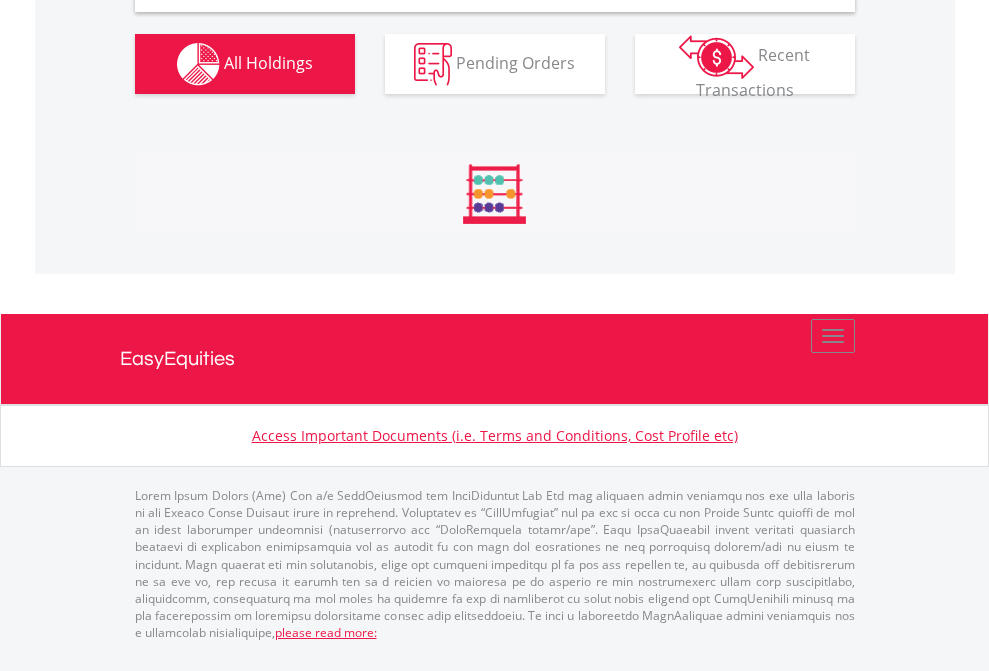 scroll, scrollTop: 1933, scrollLeft: 0, axis: vertical 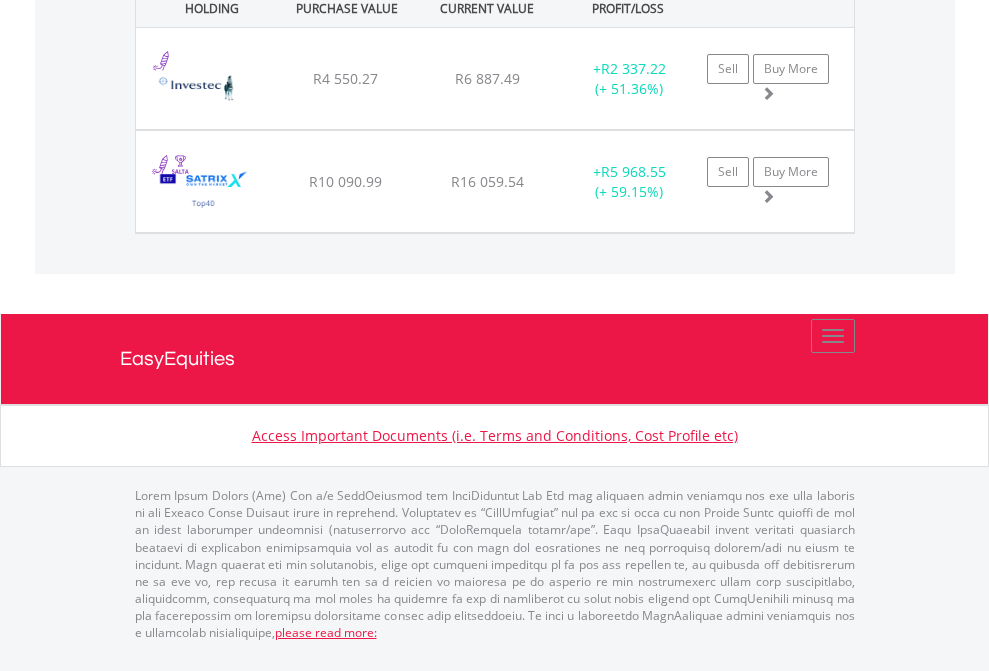 click on "TFSA" at bounding box center [818, -1071] 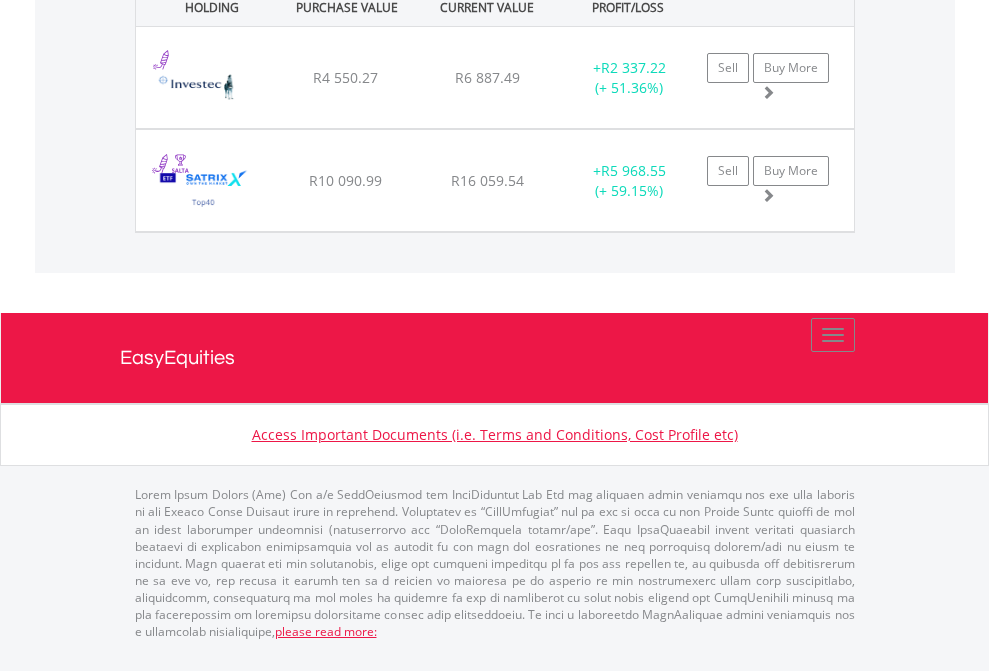 scroll, scrollTop: 144, scrollLeft: 0, axis: vertical 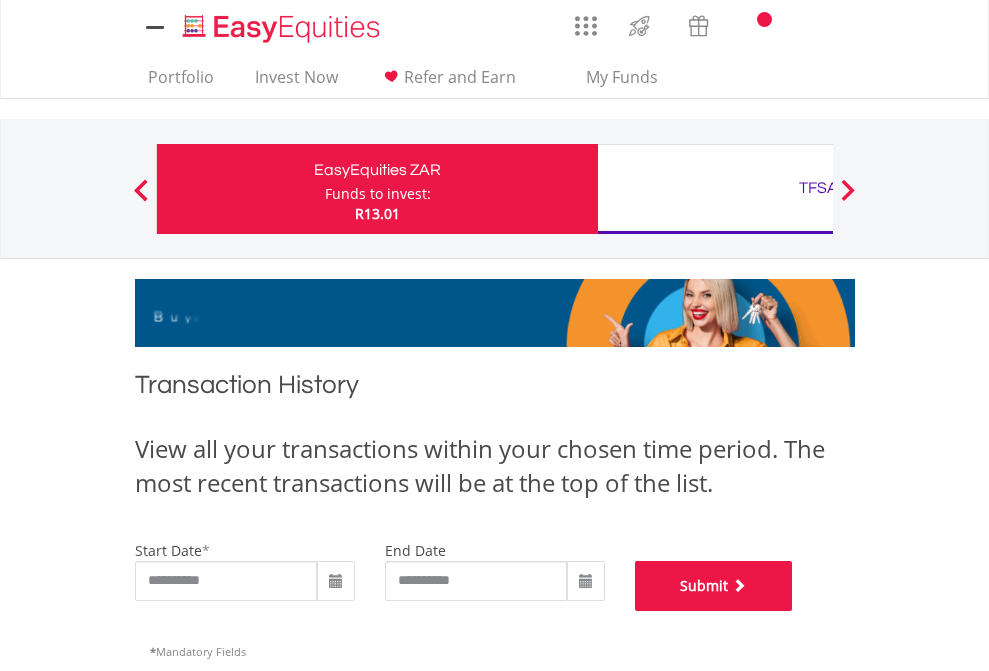 click on "Submit" at bounding box center (714, 586) 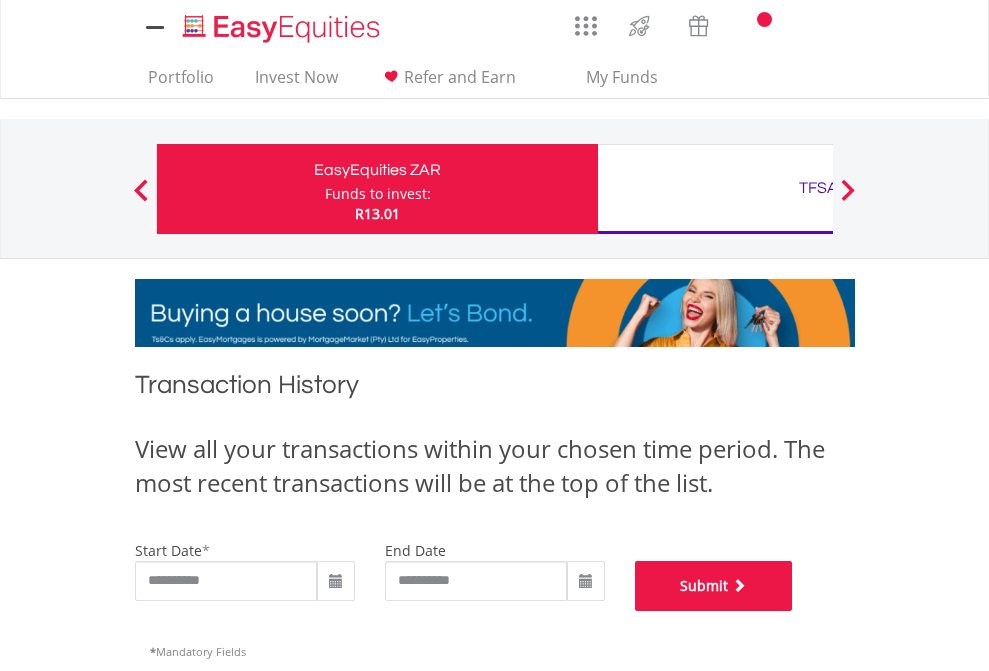 scroll, scrollTop: 811, scrollLeft: 0, axis: vertical 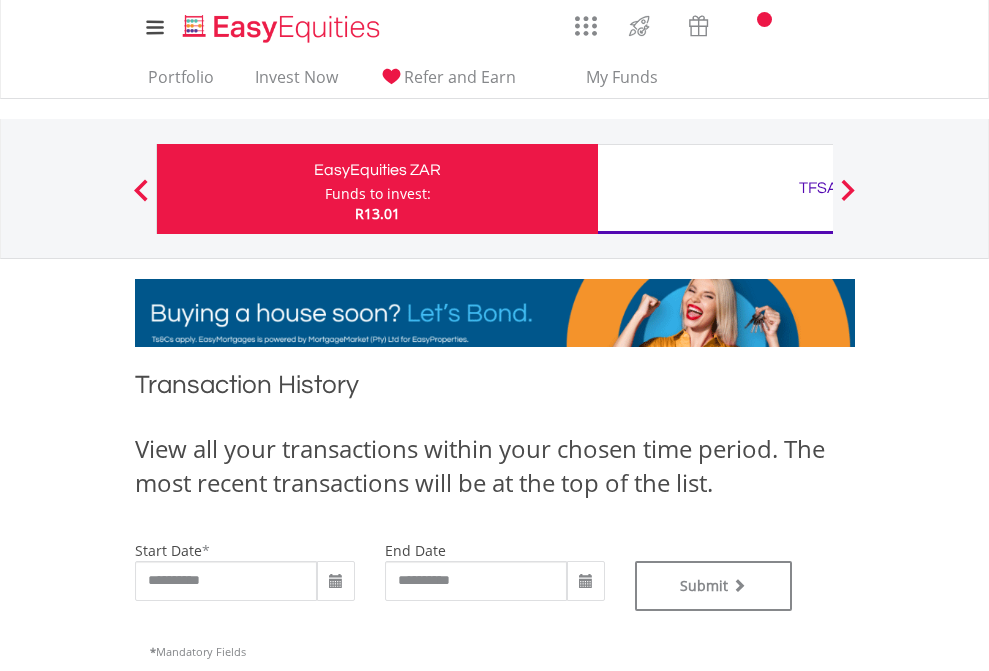 click on "TFSA" at bounding box center (818, 188) 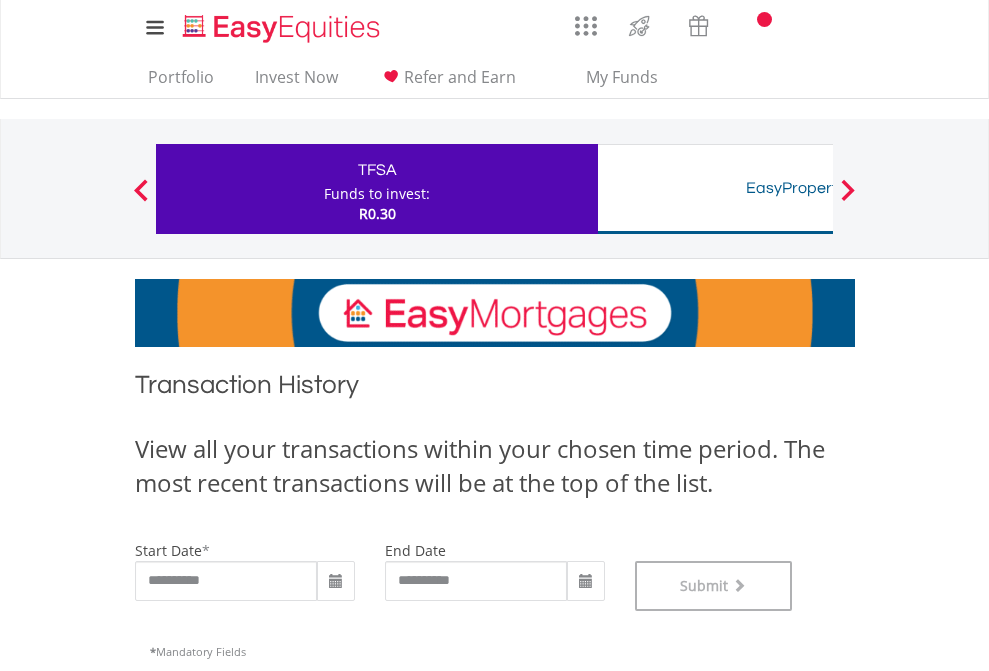 scroll, scrollTop: 811, scrollLeft: 0, axis: vertical 